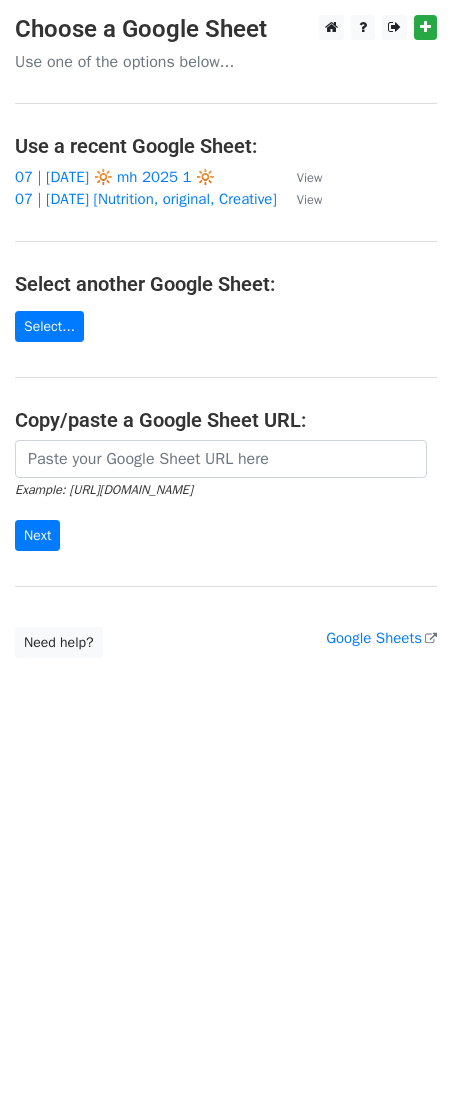 scroll, scrollTop: 0, scrollLeft: 0, axis: both 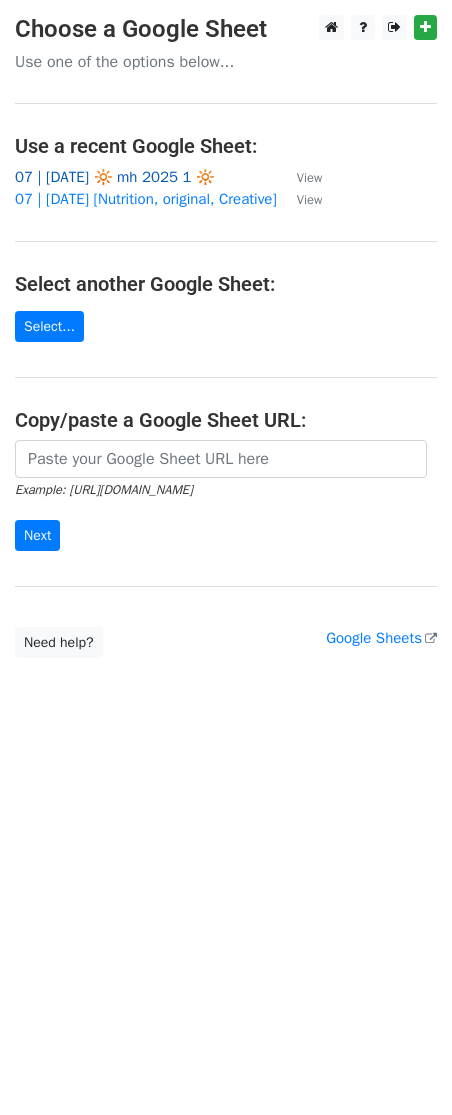 click on "07 | JULY 7 🔆 mh 2025 1 🔆" at bounding box center (115, 177) 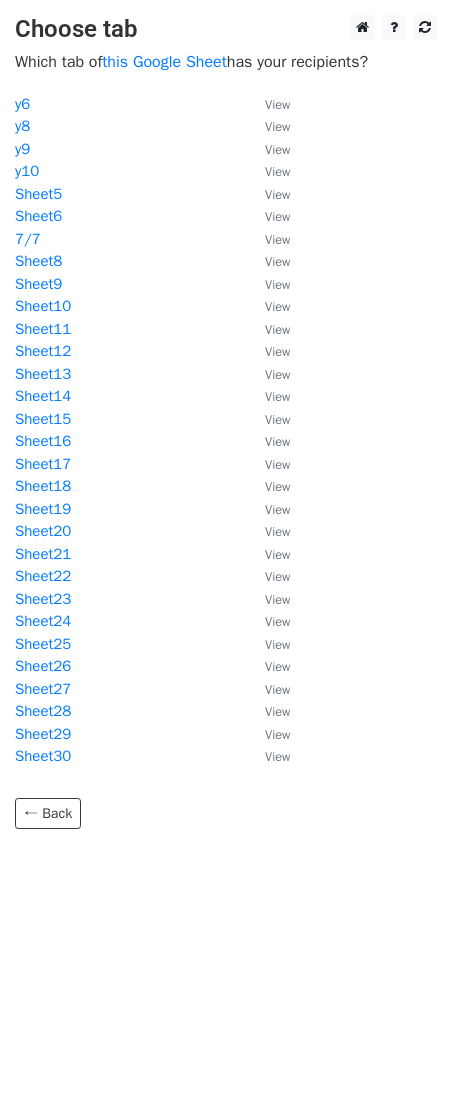 scroll, scrollTop: 0, scrollLeft: 0, axis: both 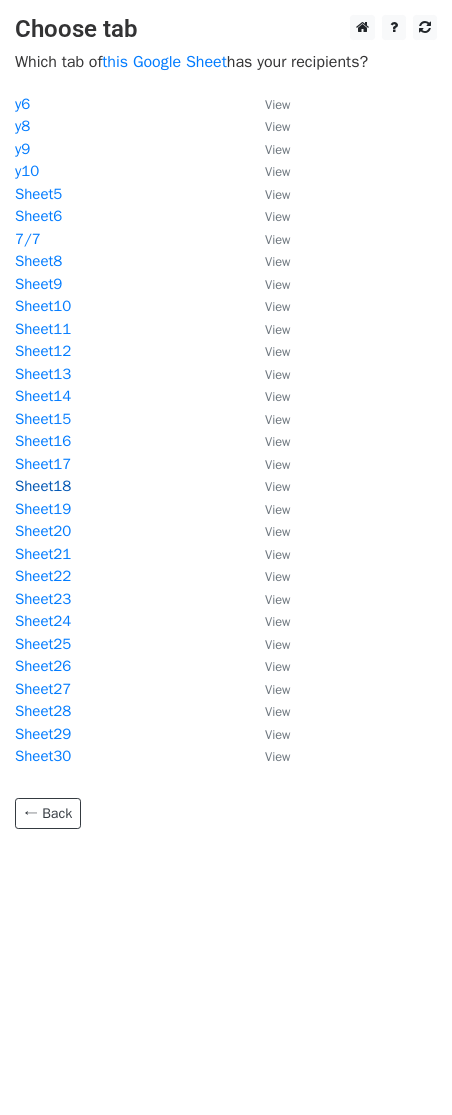 click on "Sheet18" at bounding box center (43, 486) 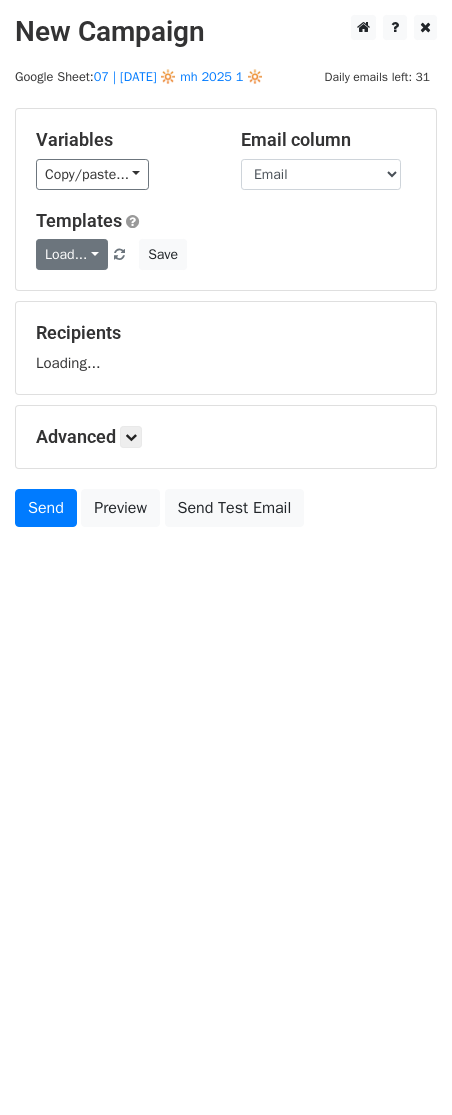 scroll, scrollTop: 0, scrollLeft: 0, axis: both 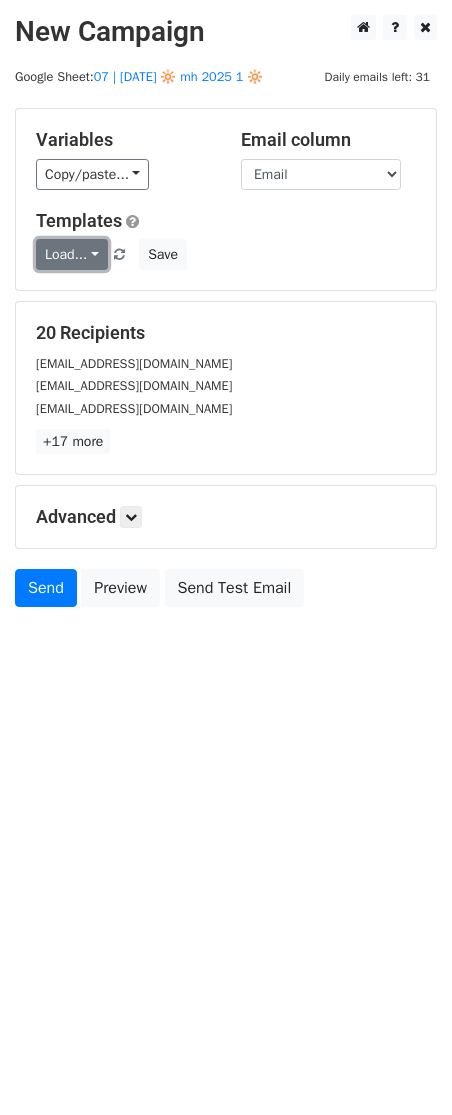 click on "Load..." at bounding box center (72, 254) 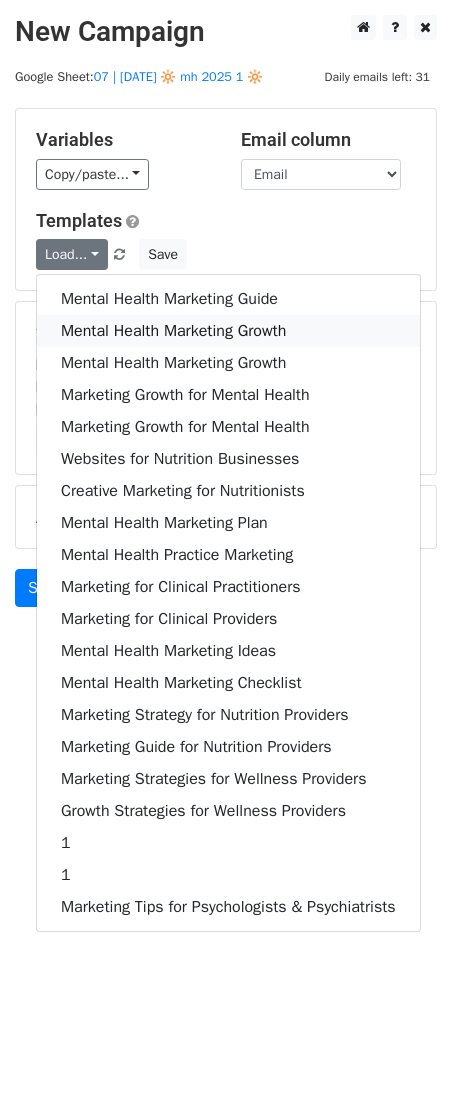 click on "Mental Health Marketing Growth" at bounding box center [228, 331] 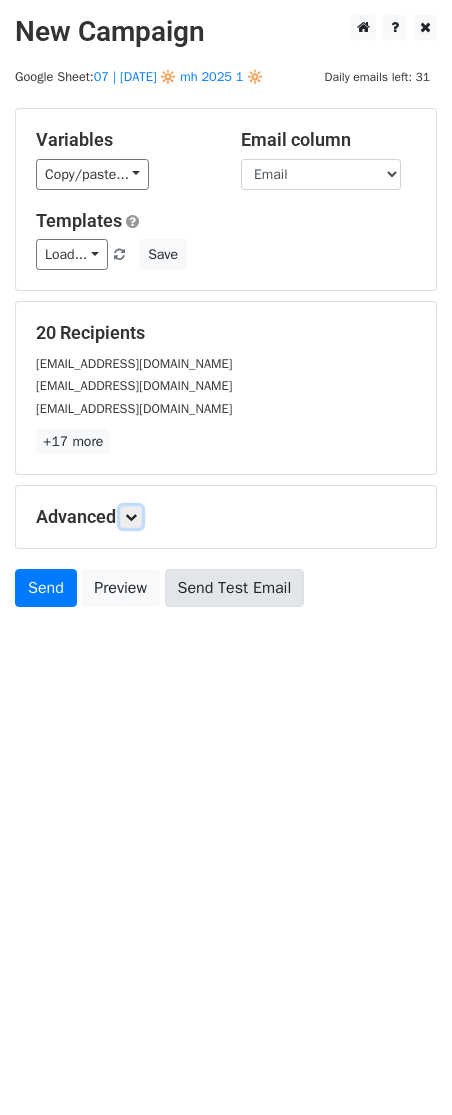 drag, startPoint x: 139, startPoint y: 513, endPoint x: 203, endPoint y: 607, distance: 113.71895 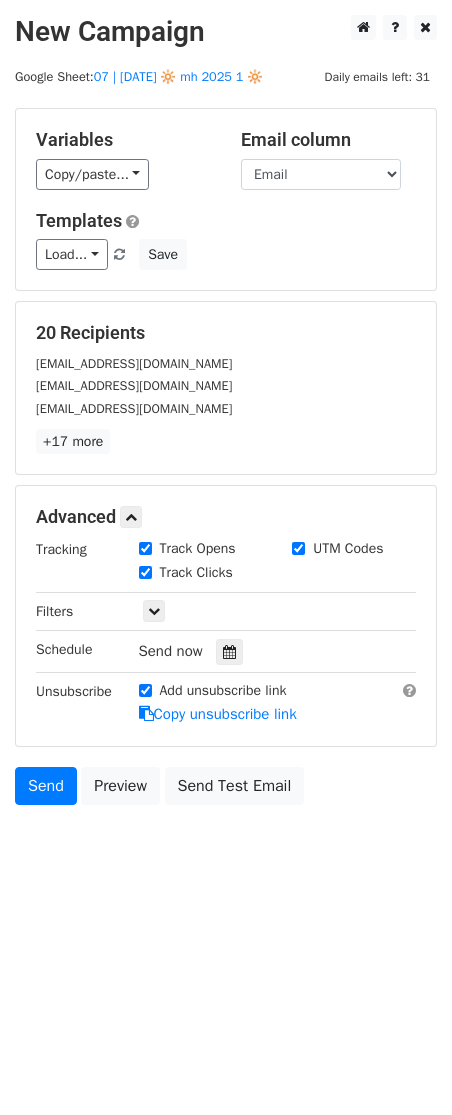 click on "Send now" at bounding box center [256, 651] 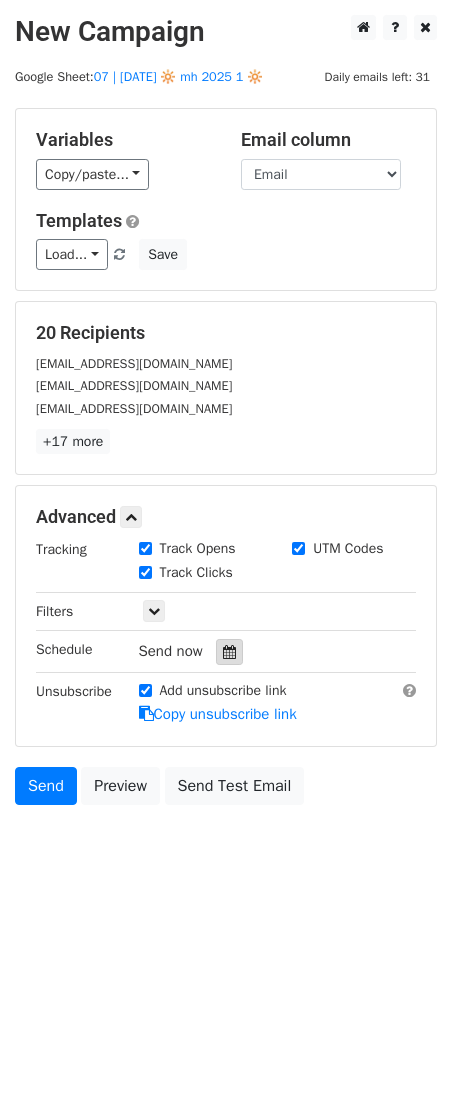 click at bounding box center [229, 652] 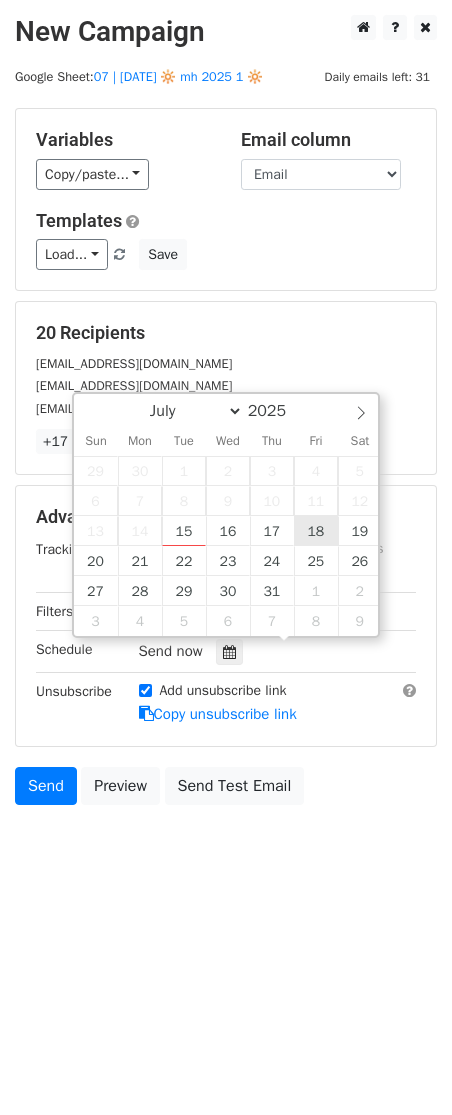 type on "2025-07-18 12:00" 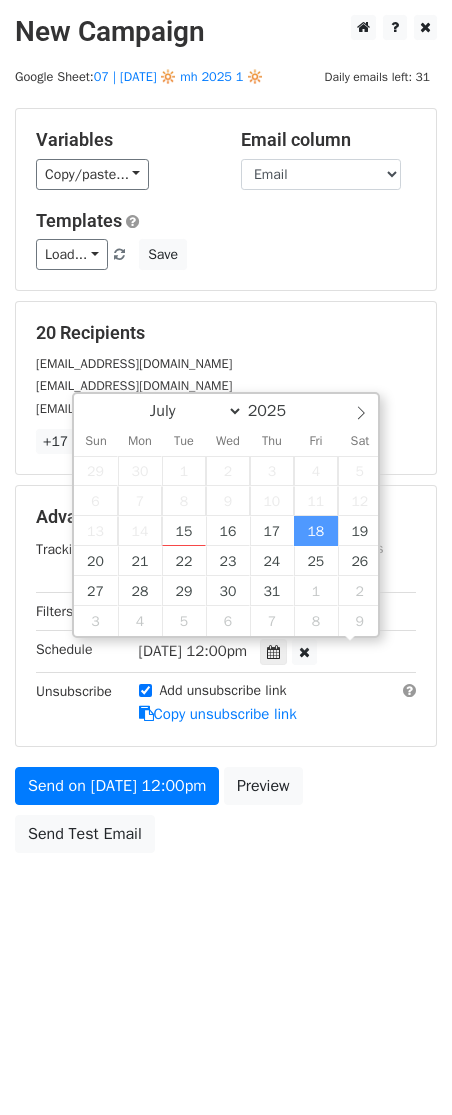 scroll, scrollTop: 1, scrollLeft: 0, axis: vertical 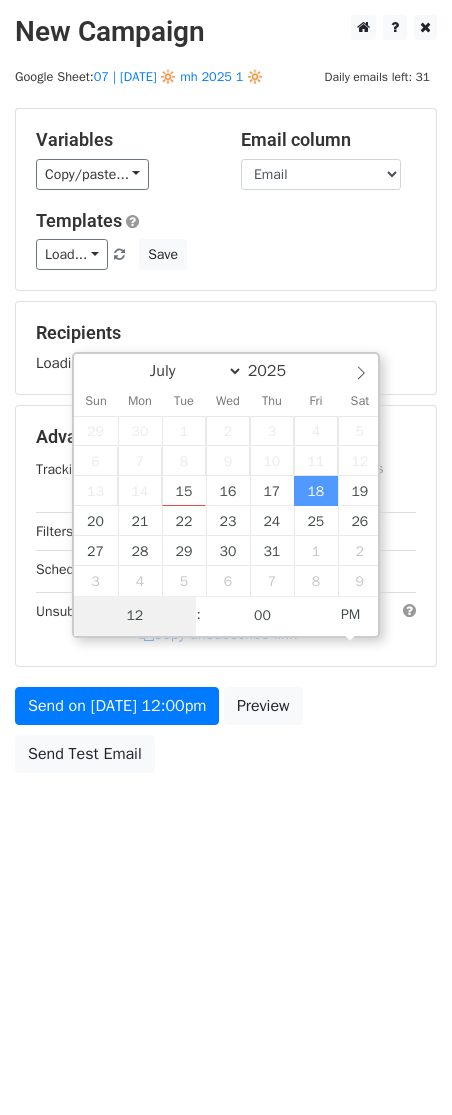 type on "2" 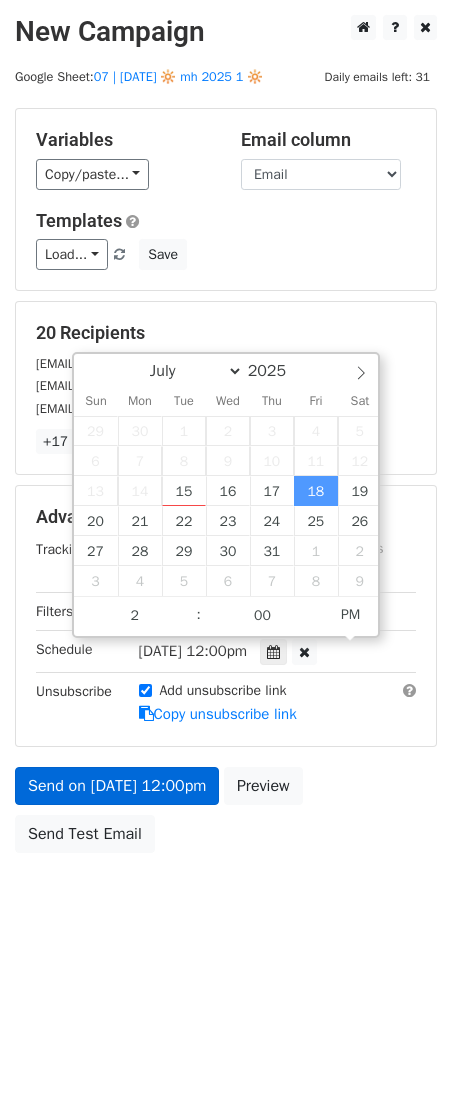 type on "2025-07-18 14:00" 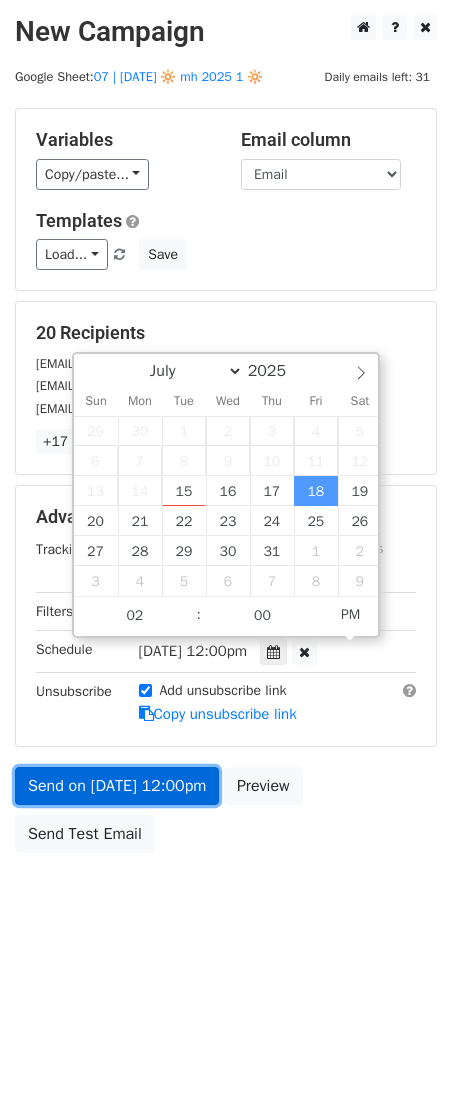 click on "Send on Jul 18 at 12:00pm" at bounding box center (117, 786) 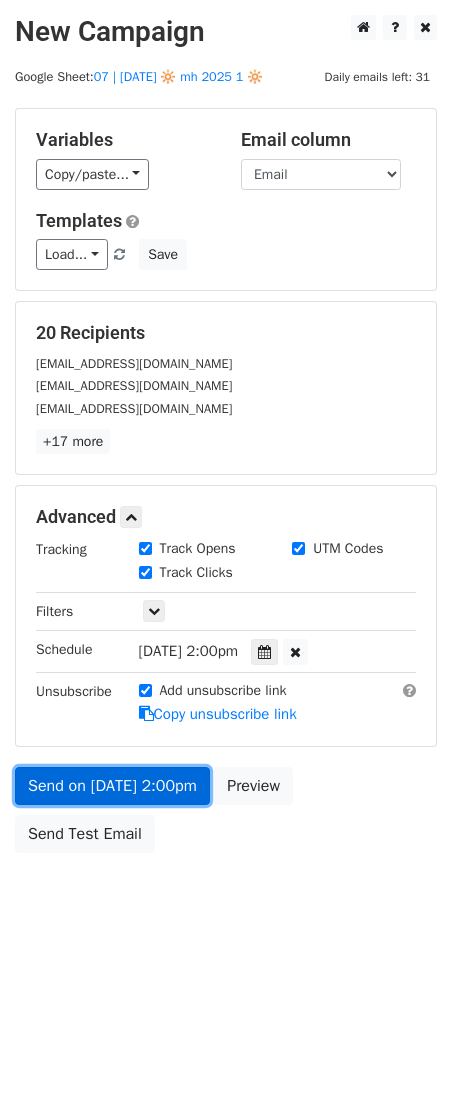click on "Send on Jul 18 at 2:00pm" at bounding box center [112, 786] 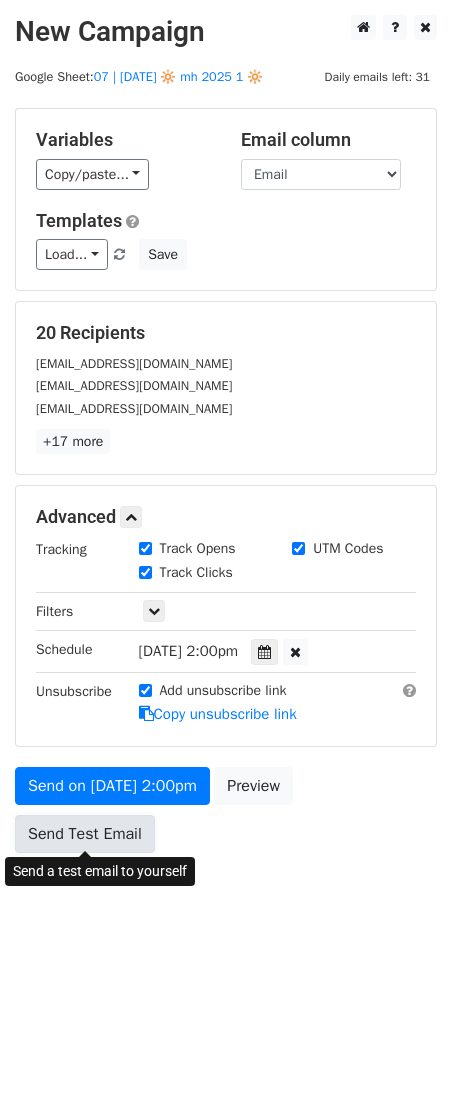 click on "Send Test Email" at bounding box center [85, 834] 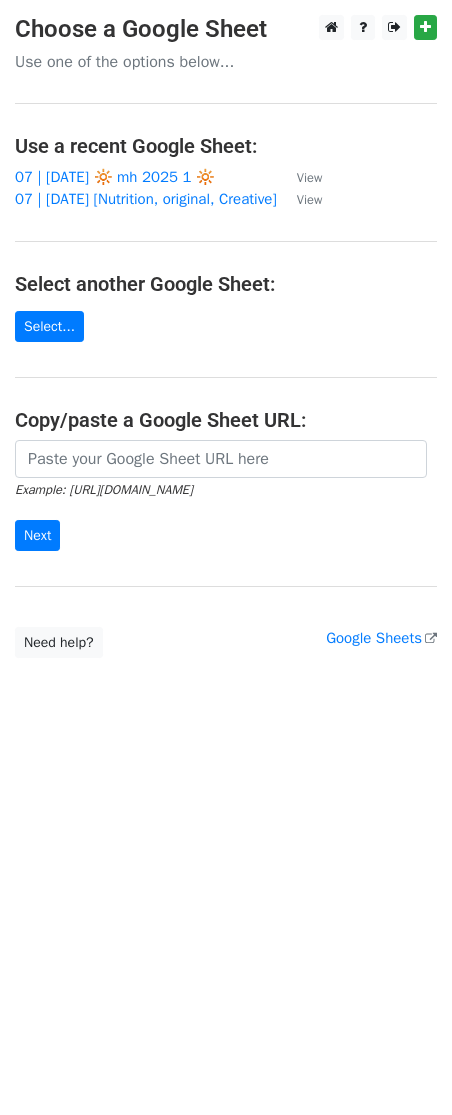 scroll, scrollTop: 0, scrollLeft: 0, axis: both 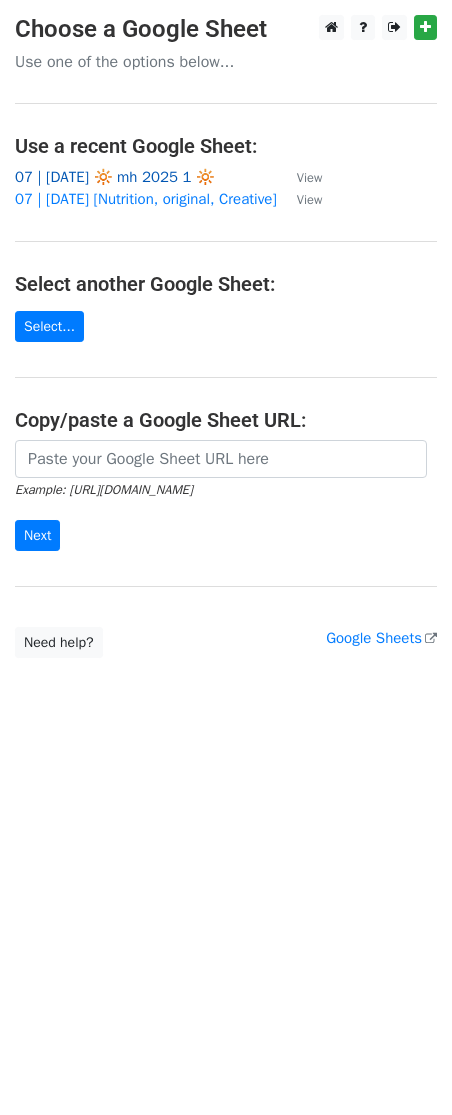 click on "07 | JULY 7 🔆 mh 2025 1 🔆" at bounding box center [115, 177] 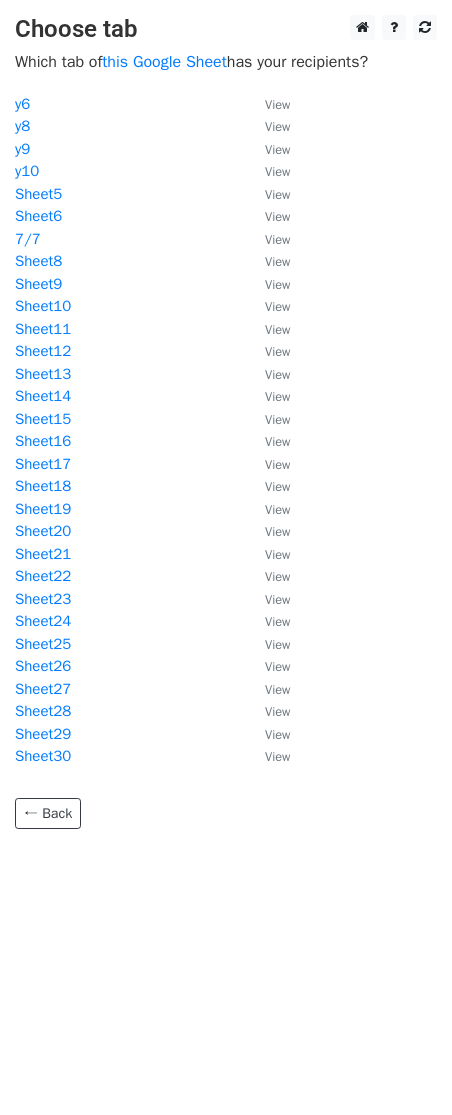 scroll, scrollTop: 0, scrollLeft: 0, axis: both 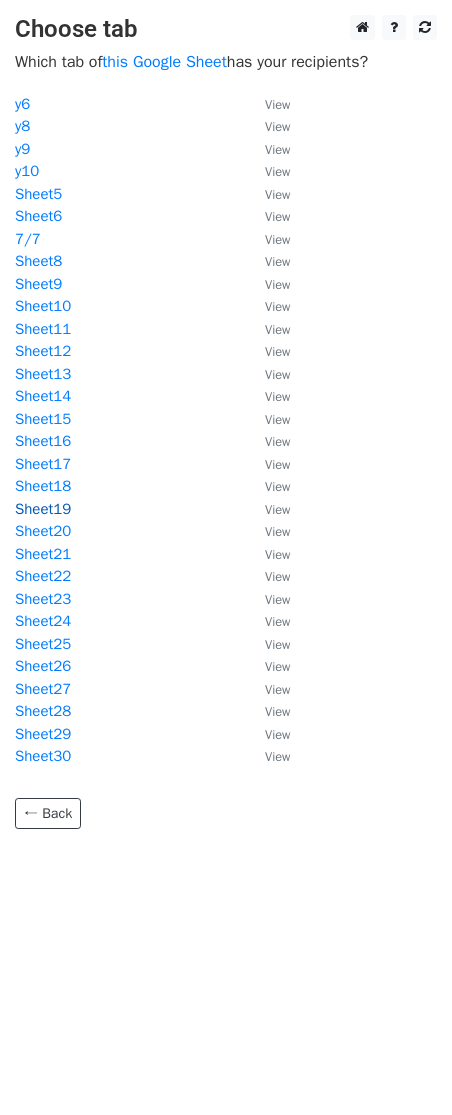 click on "Sheet19" at bounding box center (43, 509) 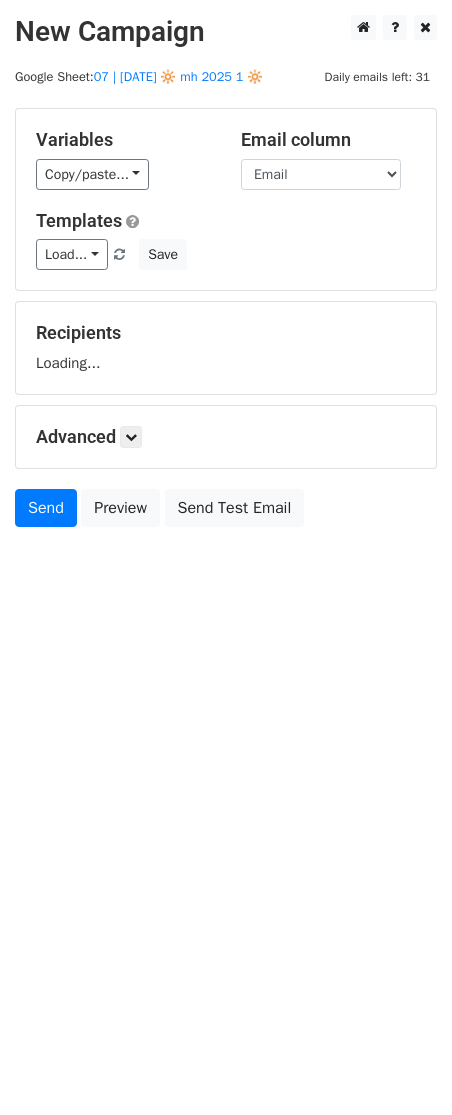 scroll, scrollTop: 0, scrollLeft: 0, axis: both 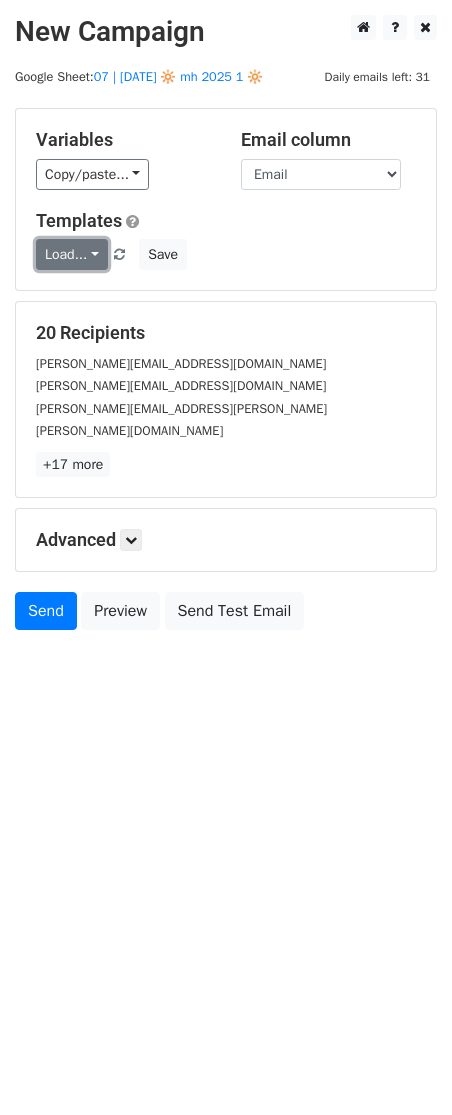 click on "Load..." at bounding box center (72, 254) 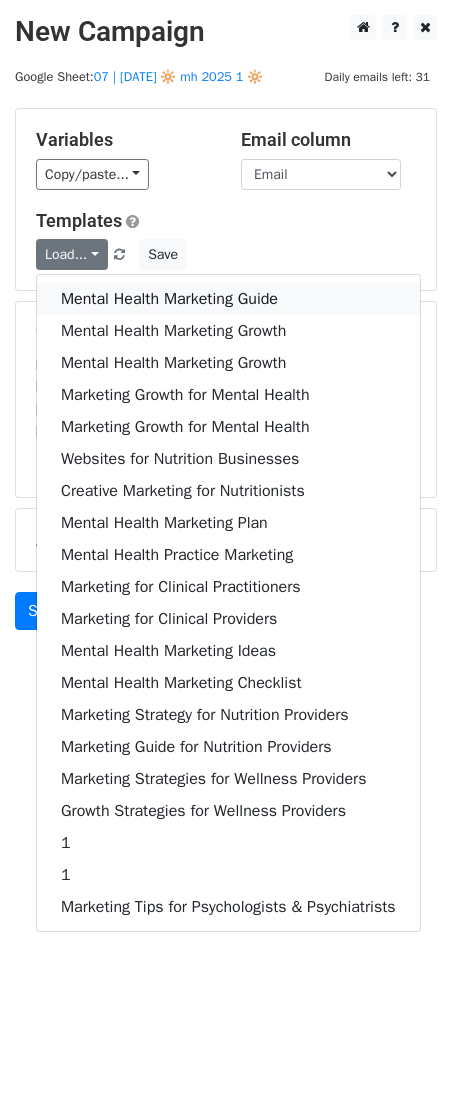 click on "Mental Health Marketing Guide" at bounding box center [228, 299] 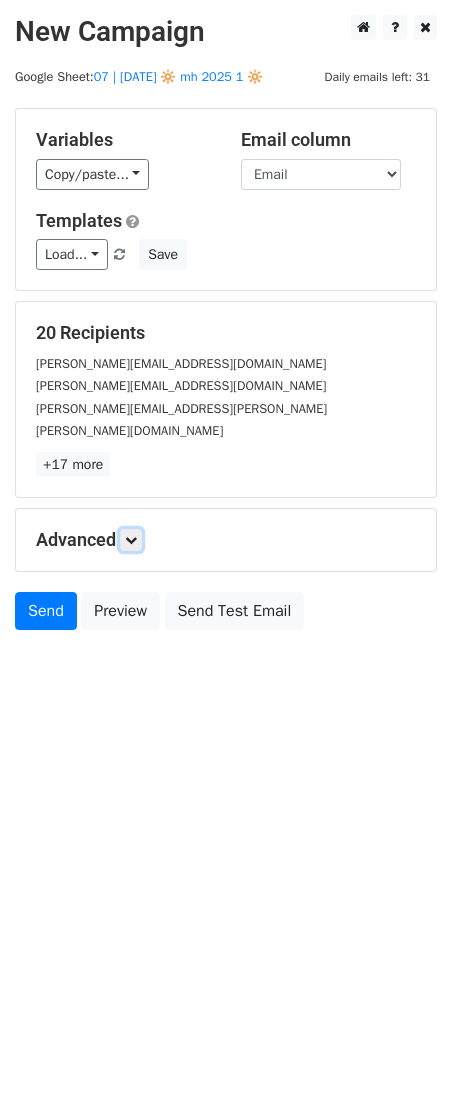 drag, startPoint x: 132, startPoint y: 514, endPoint x: 159, endPoint y: 568, distance: 60.373837 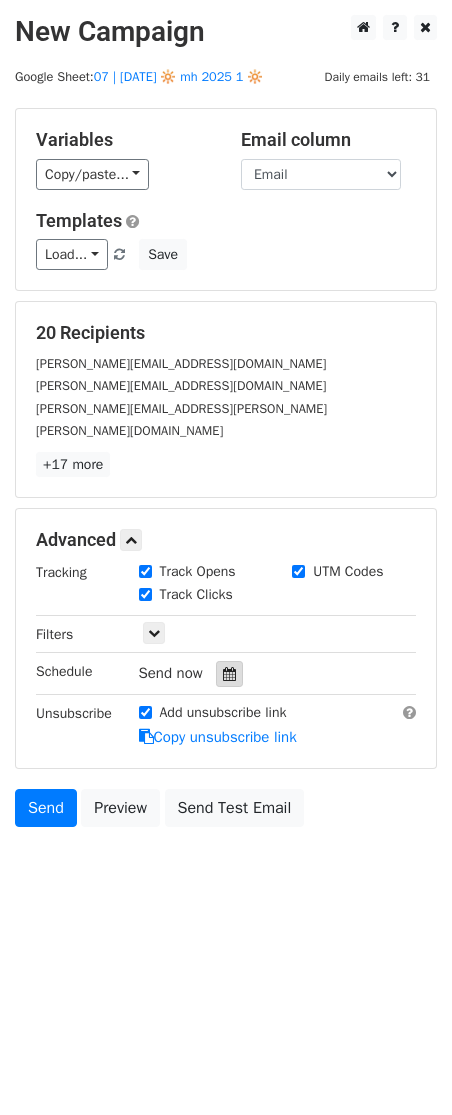 click at bounding box center [229, 674] 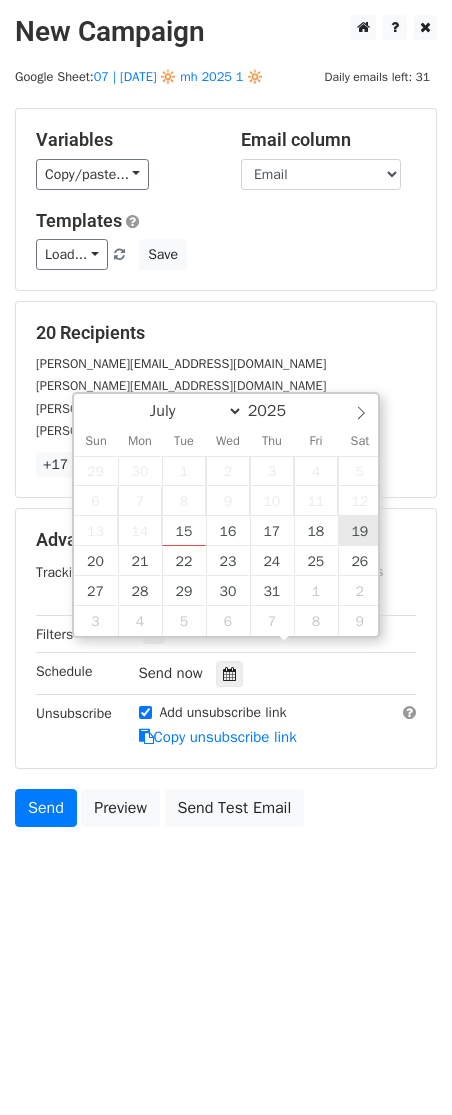 type on "[DATE] 12:00" 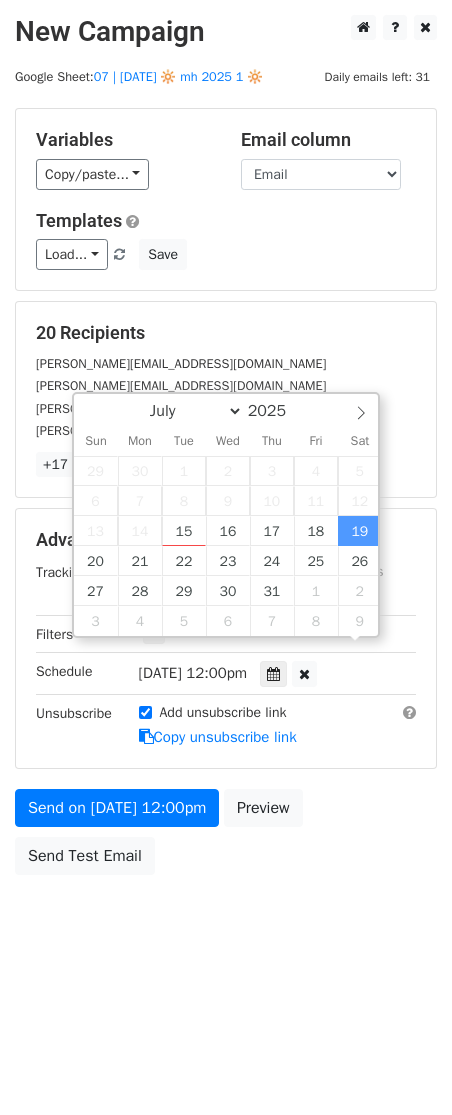 scroll, scrollTop: 1, scrollLeft: 0, axis: vertical 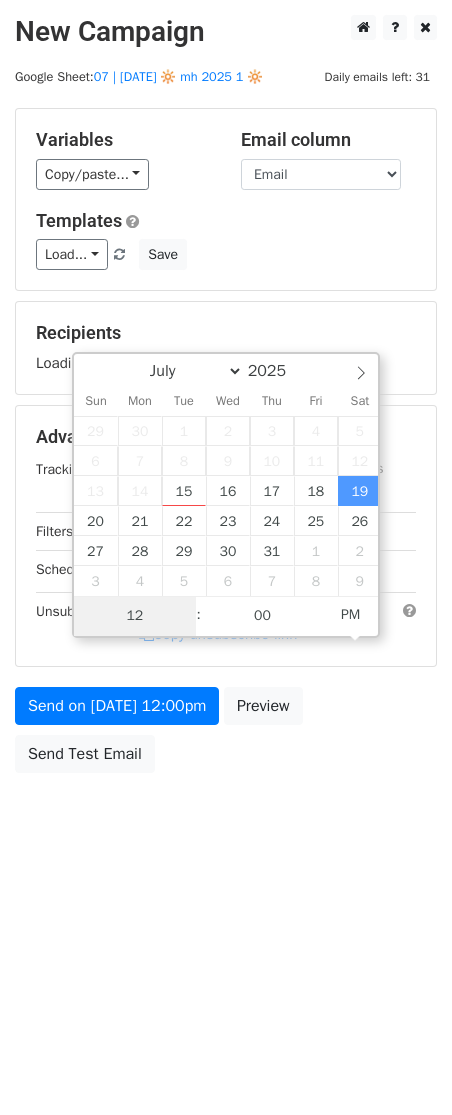 type on "3" 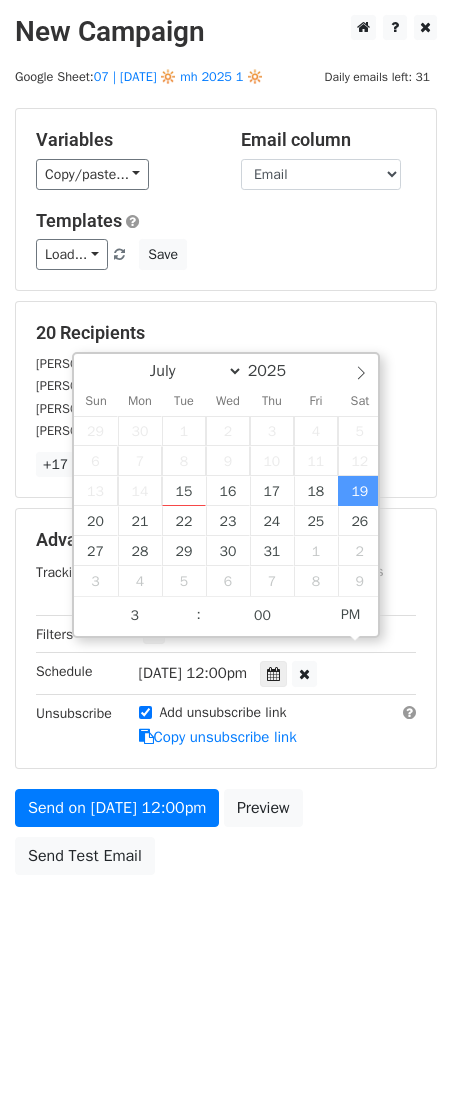 type on "[DATE] 15:00" 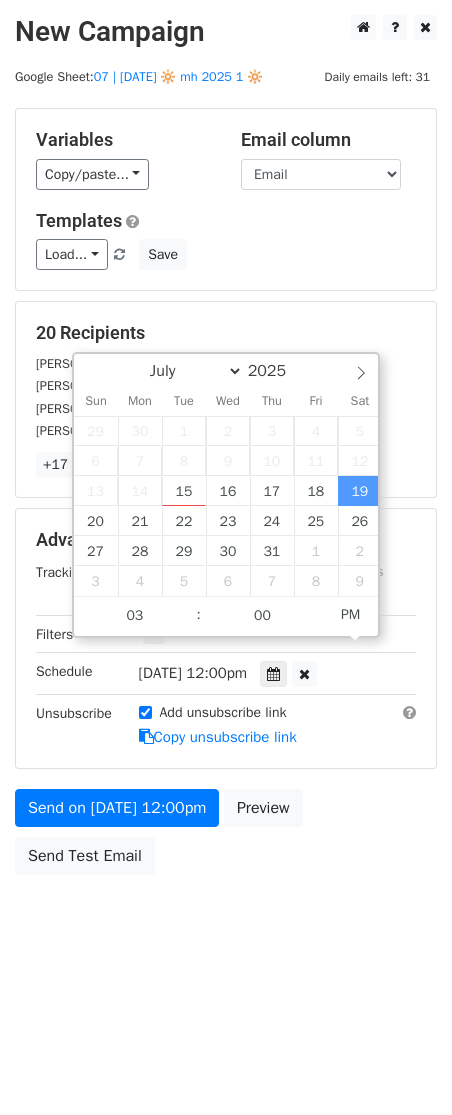 click on "Send on [DATE] 12:00pm
Preview
Send Test Email" at bounding box center [226, 837] 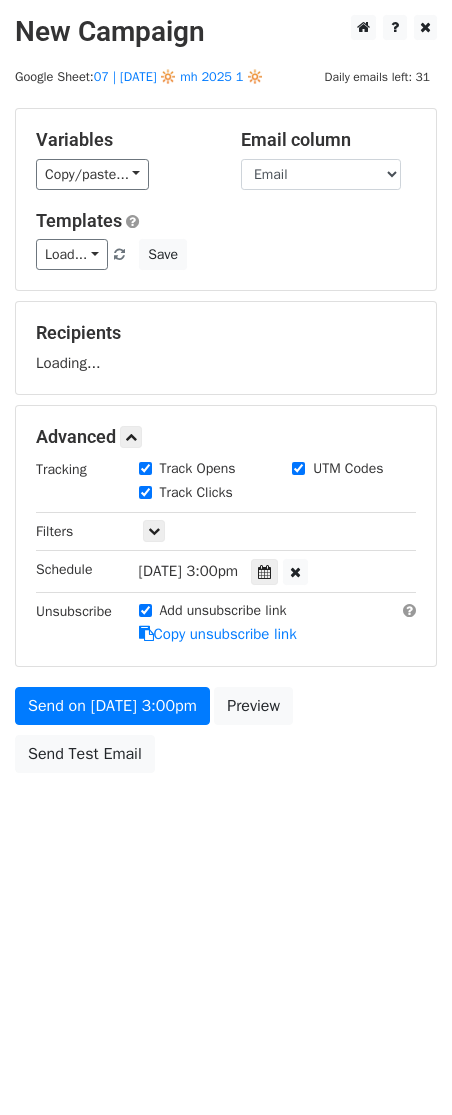 click on "New Campaign
Daily emails left: 31
Google Sheet:
07 | [DATE] 🔆 mh 2025 1 🔆
Variables
Copy/paste...
{{Name}}
{{Email}}
Email column
Name
Email
Templates
Load...
Mental Health Marketing Guide
Mental Health Marketing Growth
Mental Health Marketing Growth
Marketing Growth for Mental Health
Marketing Growth for Mental Health
Websites for Nutrition Businesses
Creative Marketing for Nutritionists
Mental Health Marketing Plan
Mental Health Practice Marketing
Marketing for Clinical Practitioners
Marketing for Clinical Providers
Mental Health Marketing Ideas
Mental Health Marketing Checklist
Marketing Strategy for Nutrition Providers
Marketing Guide for Nutrition Providers
Marketing Strategies for Wellness Providers
Growth Strategies for Wellness Providers
1
1
Marketing Tips for Psychologists & Psychiatrists
Save
Recipients" at bounding box center (226, 557) 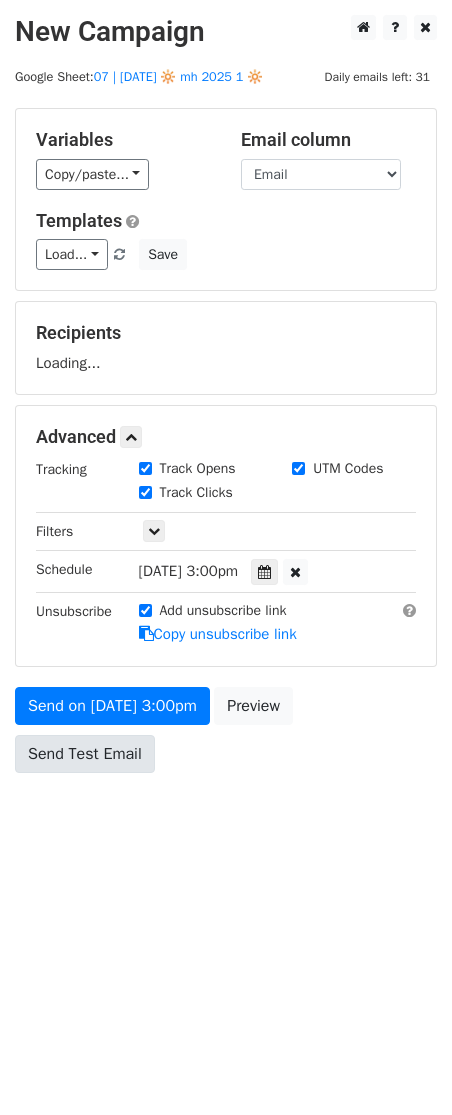 drag, startPoint x: 93, startPoint y: 792, endPoint x: 93, endPoint y: 769, distance: 23 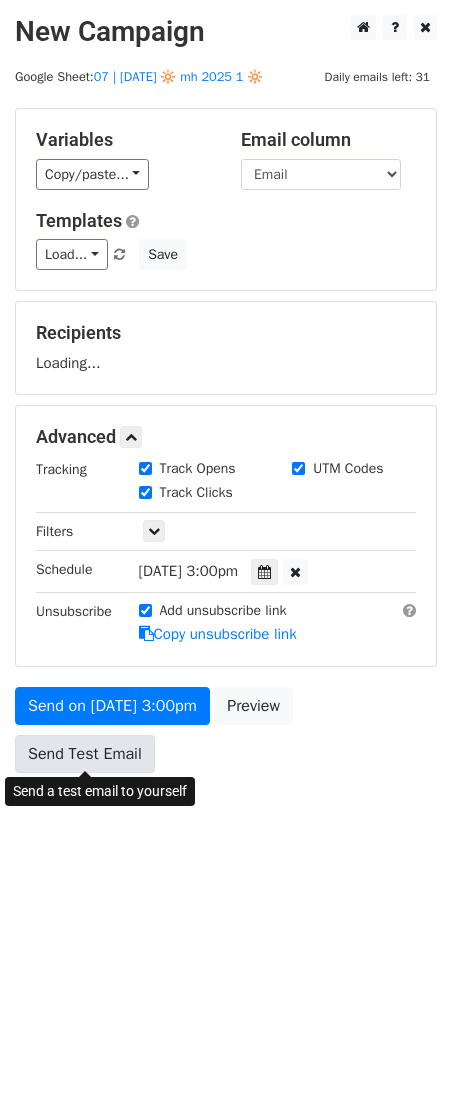click on "Send Test Email" at bounding box center [85, 754] 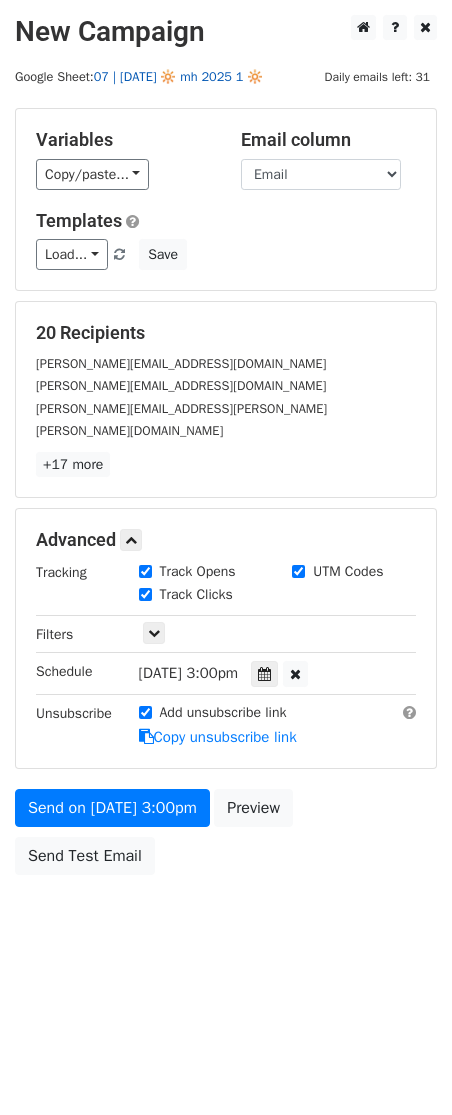 click on "07 | [DATE] 🔆 mh 2025 1 🔆" at bounding box center [179, 77] 